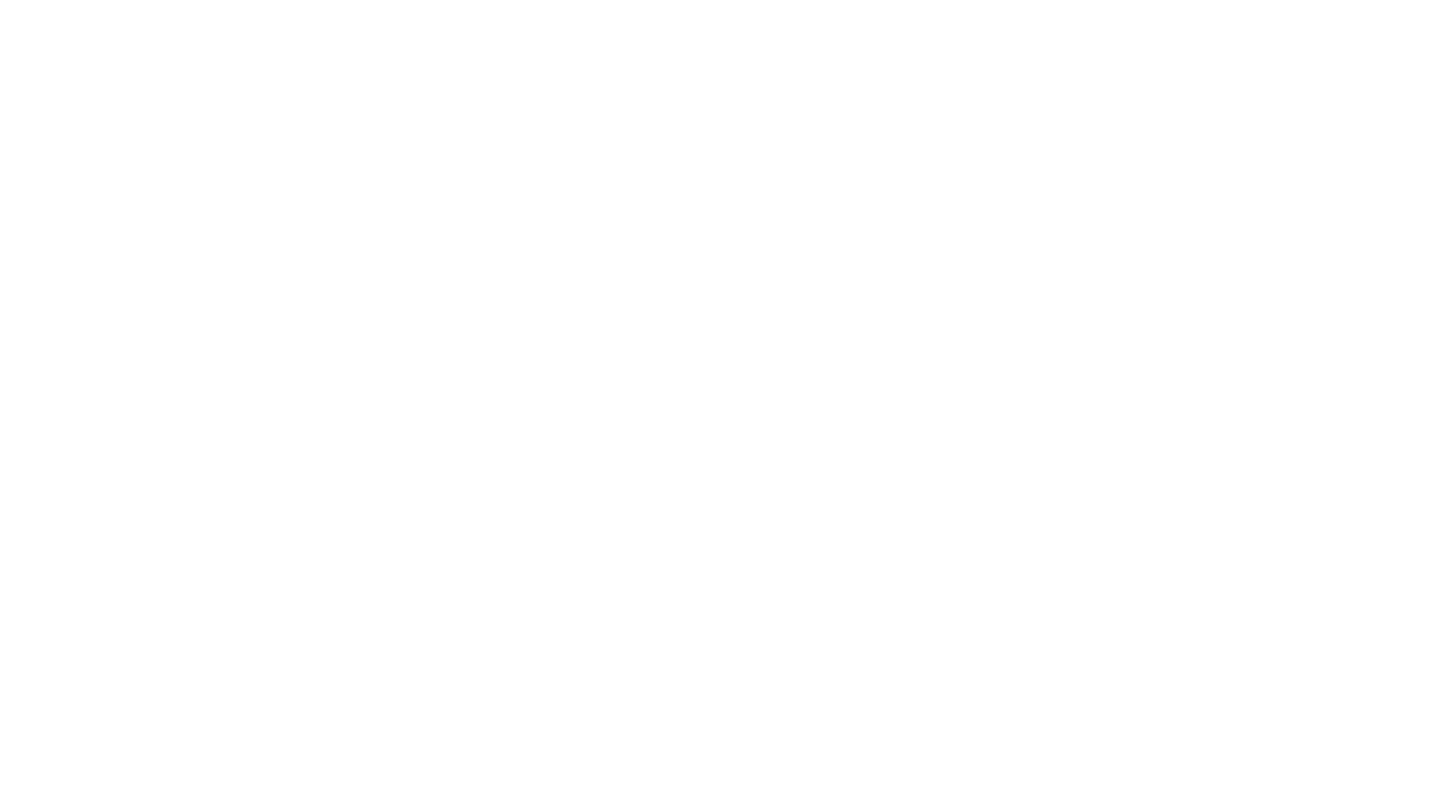scroll, scrollTop: 0, scrollLeft: 0, axis: both 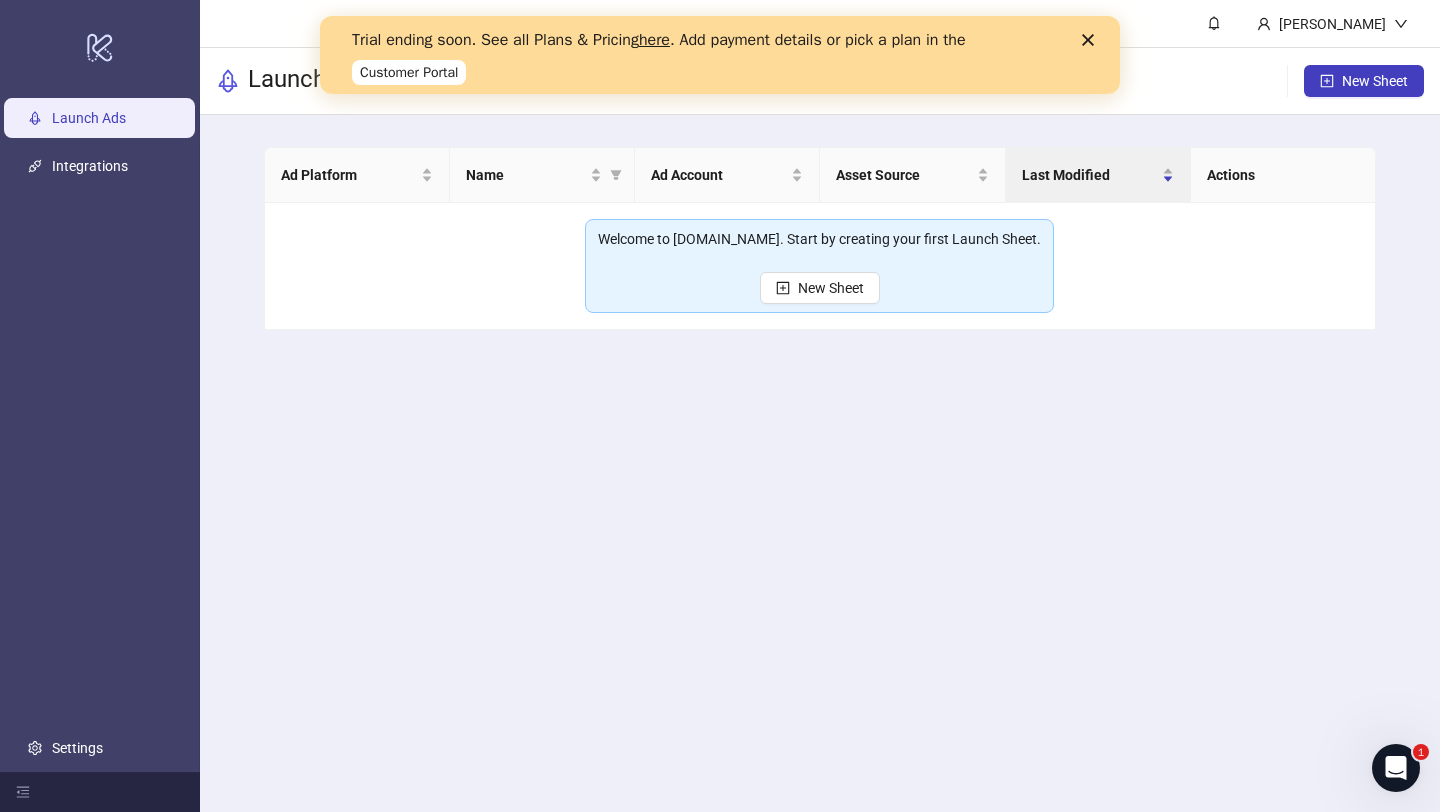 click on "Customer Portal" at bounding box center (409, 72) 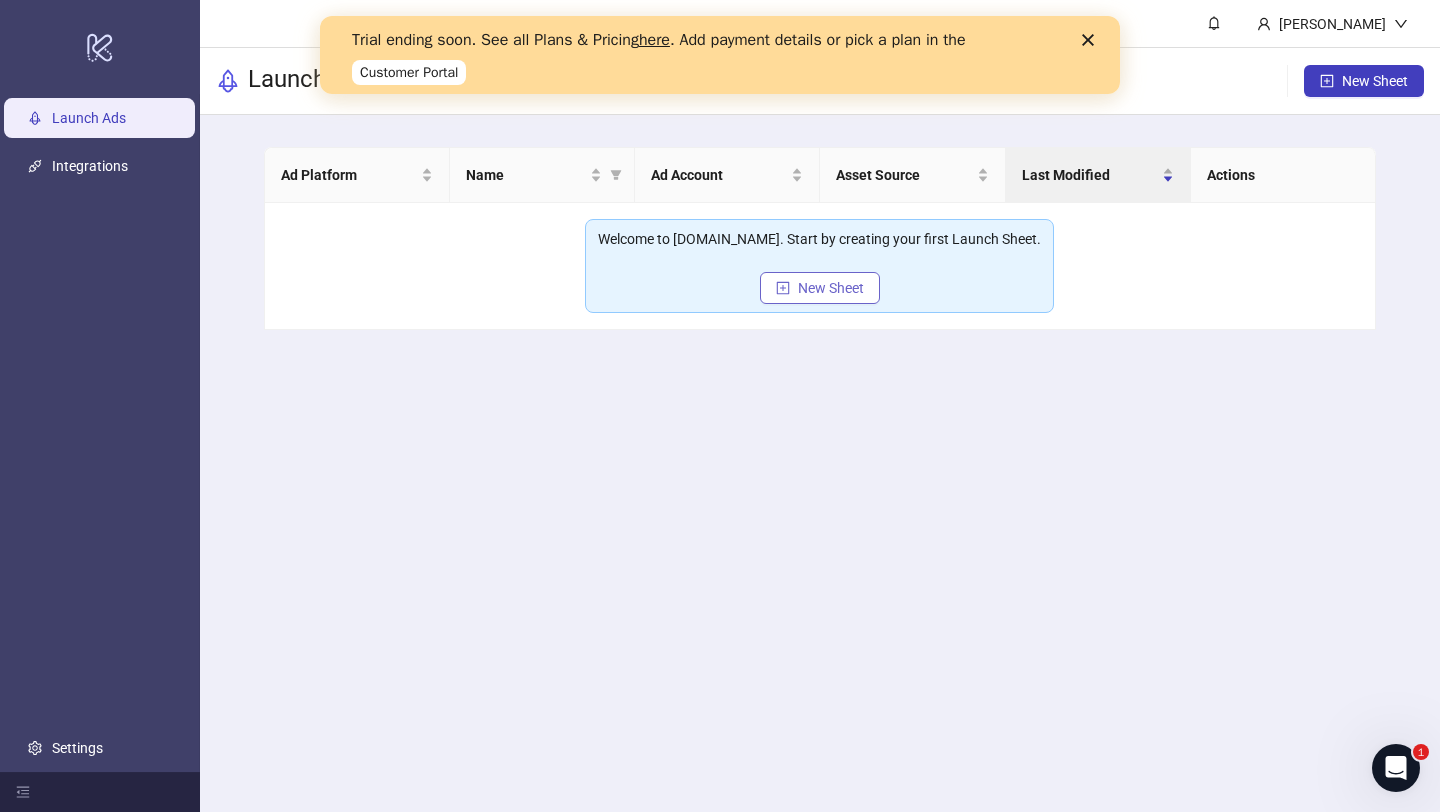 click on "New Sheet" at bounding box center (820, 288) 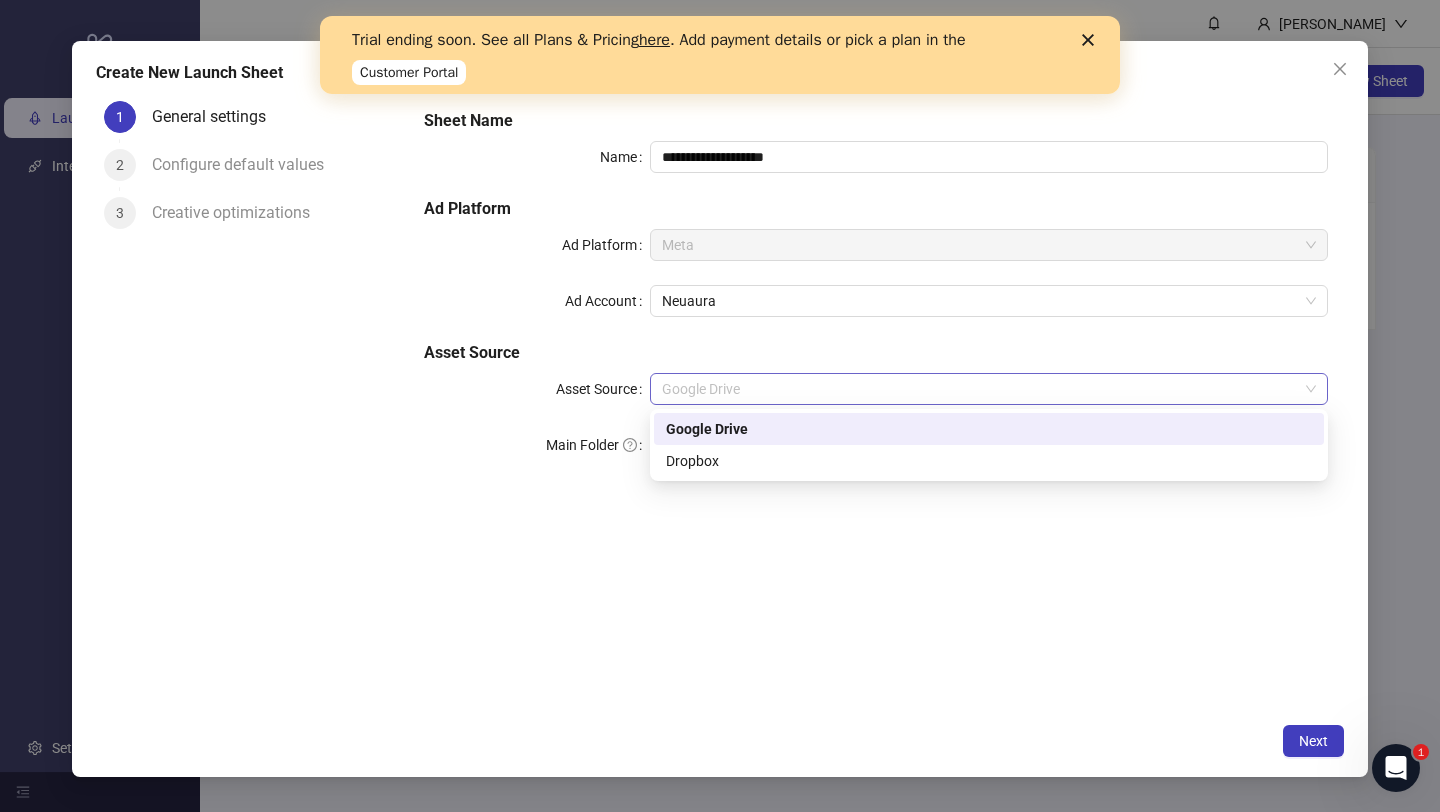 click on "Google Drive" at bounding box center [989, 389] 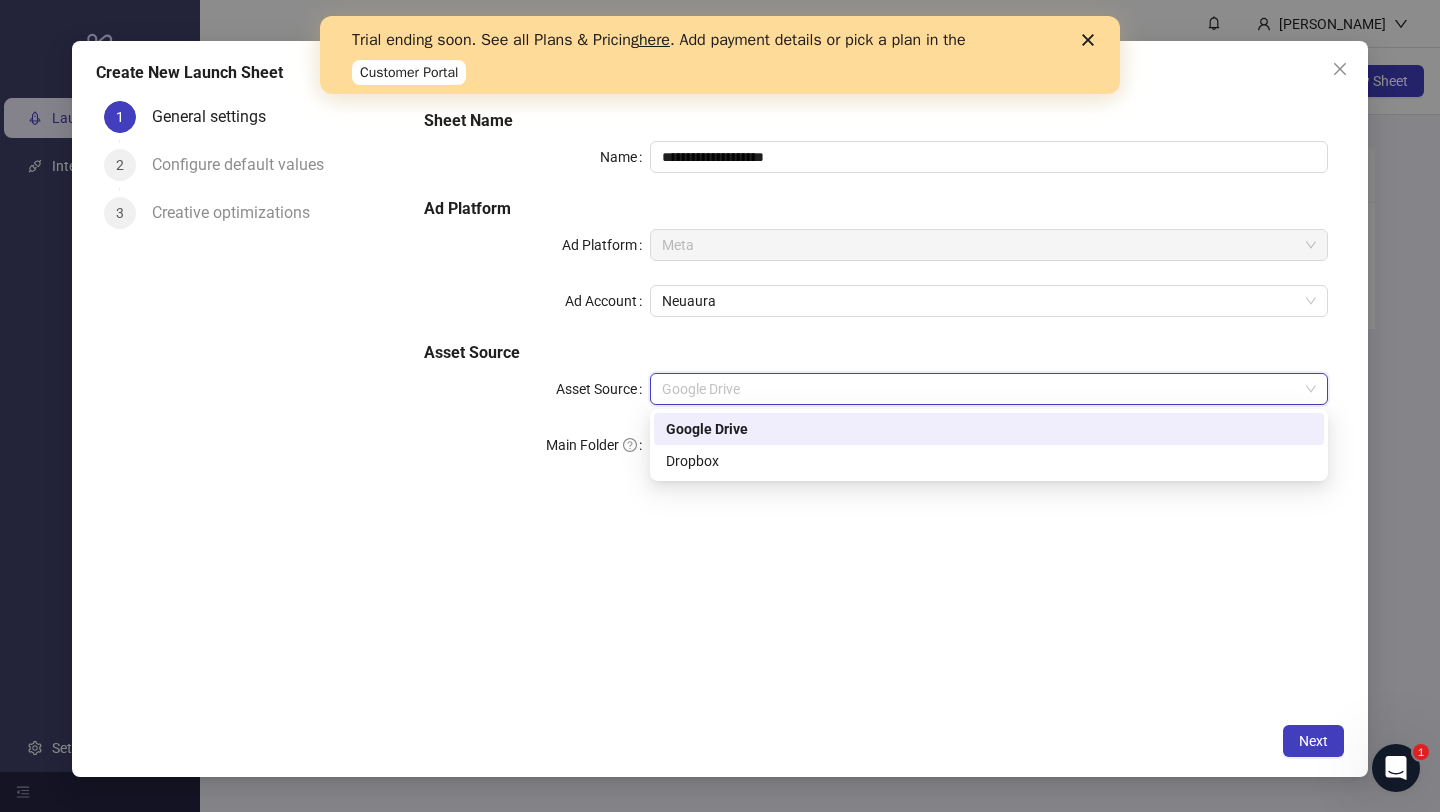 click on "Google Drive" at bounding box center [989, 389] 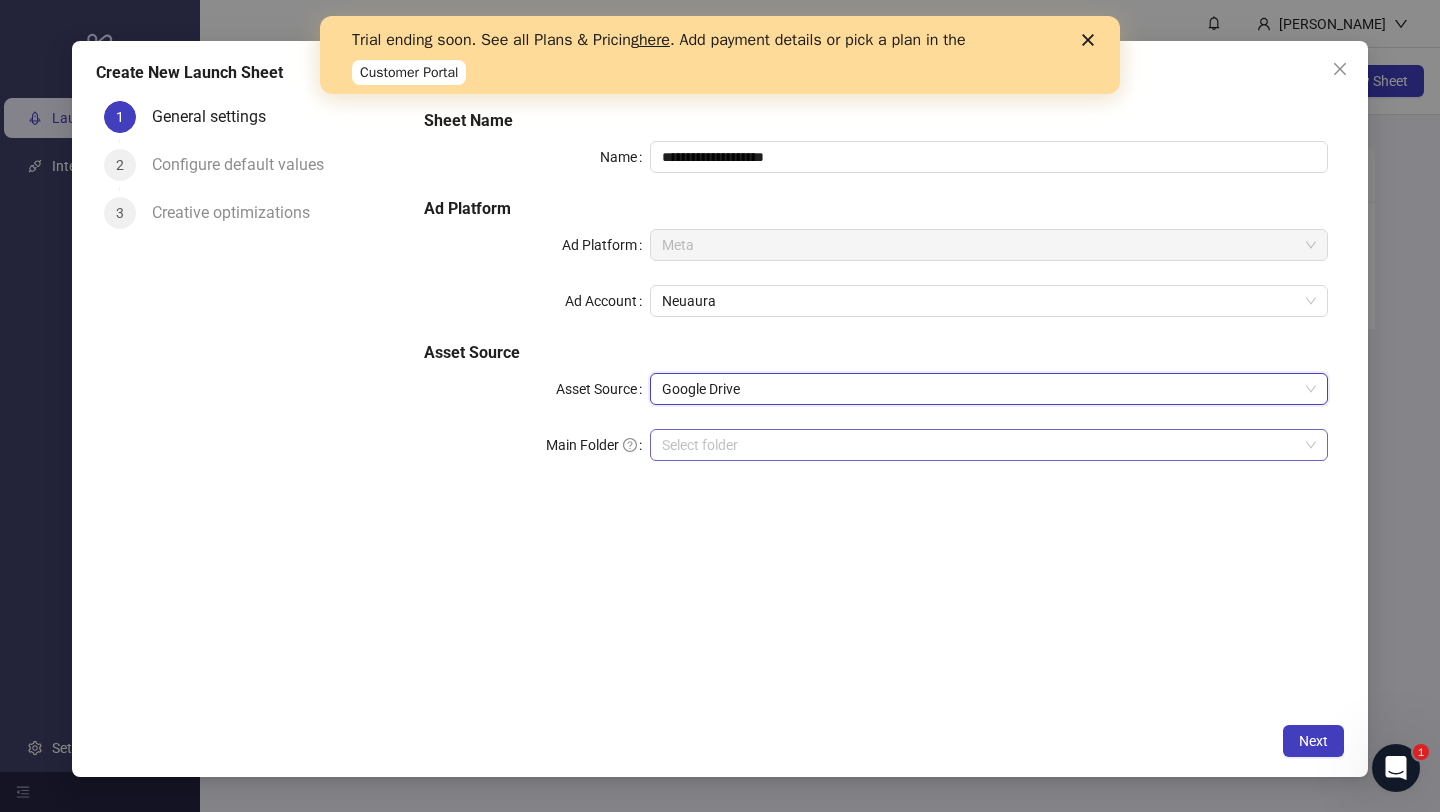 click on "Main Folder" at bounding box center (980, 445) 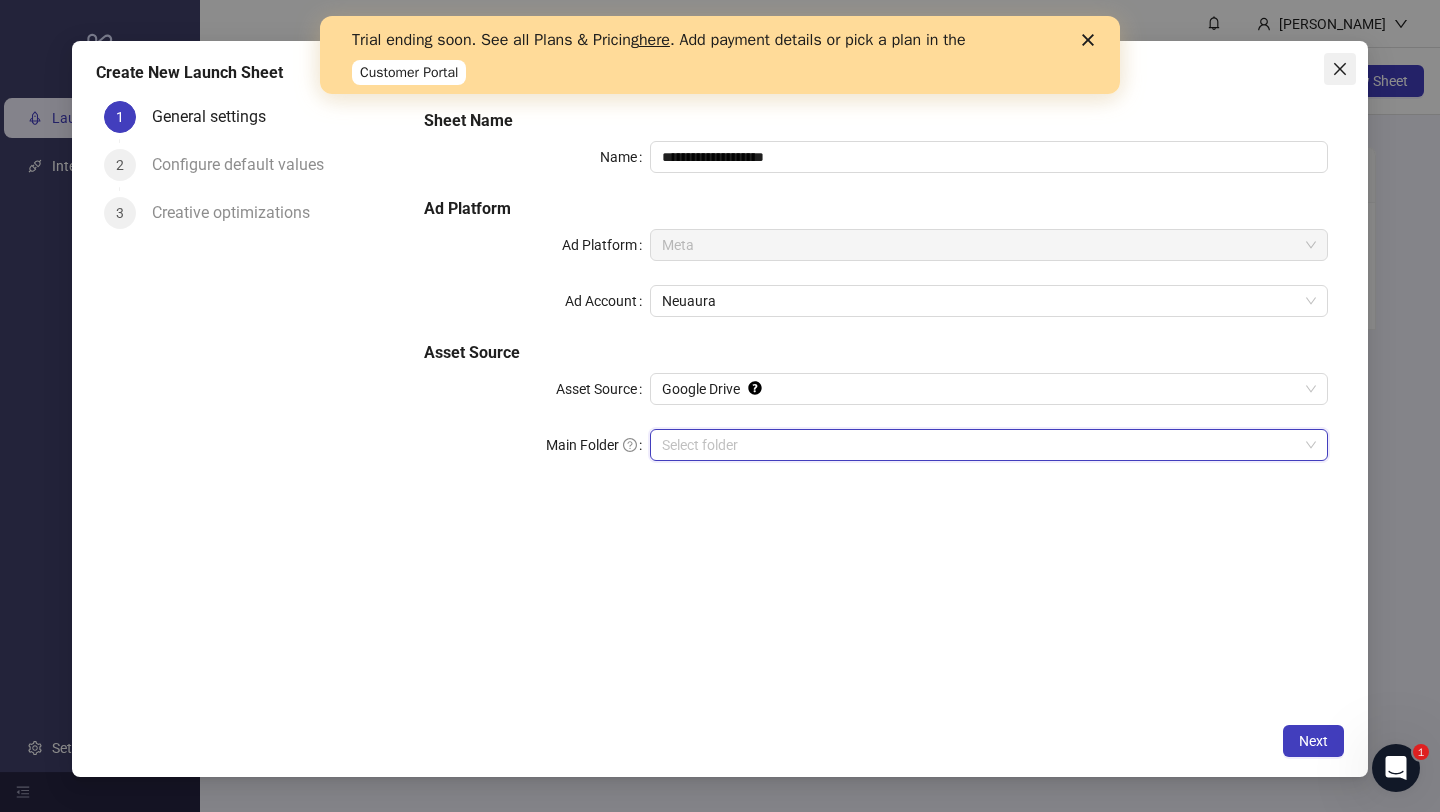 click at bounding box center [1340, 69] 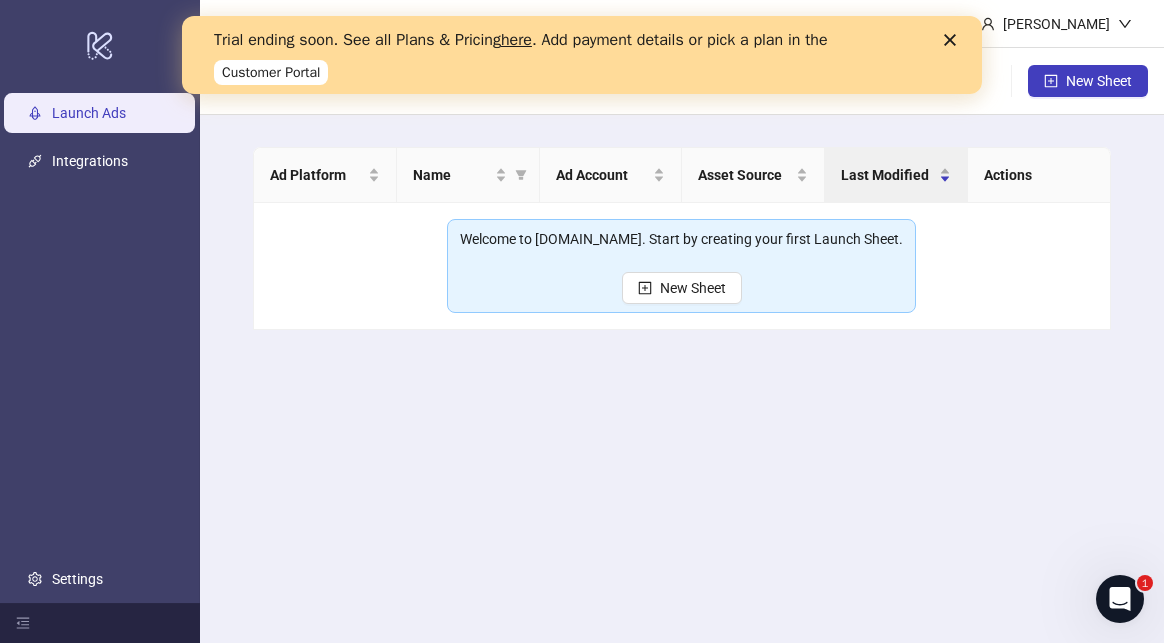click on "here" at bounding box center (516, 40) 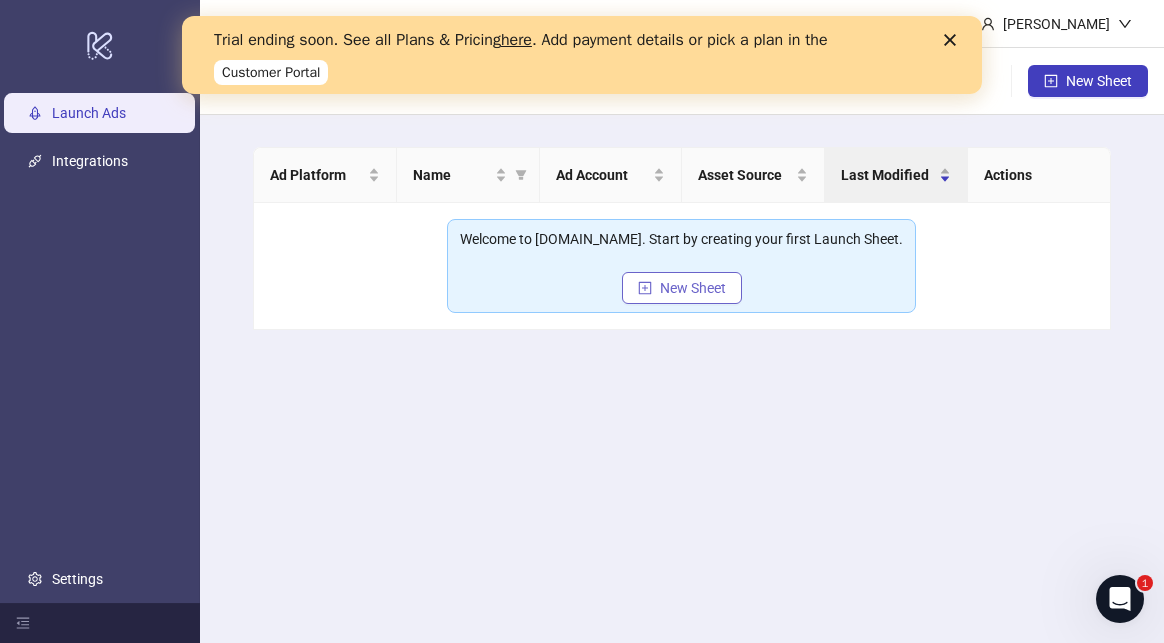 click on "New Sheet" at bounding box center (682, 288) 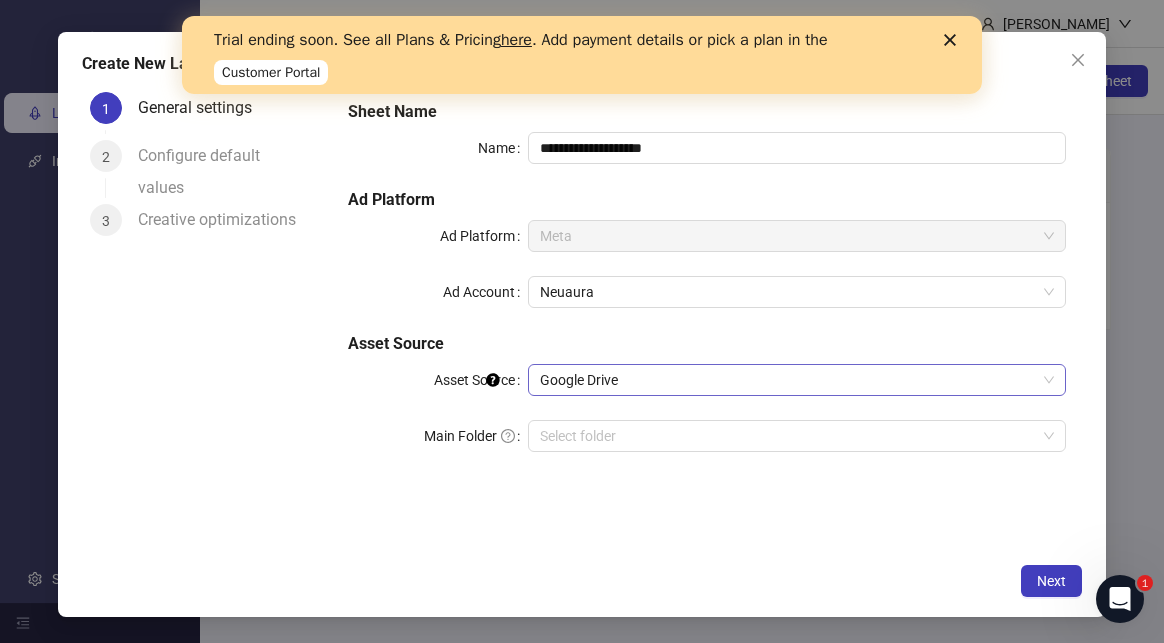 click on "Google Drive" at bounding box center [797, 380] 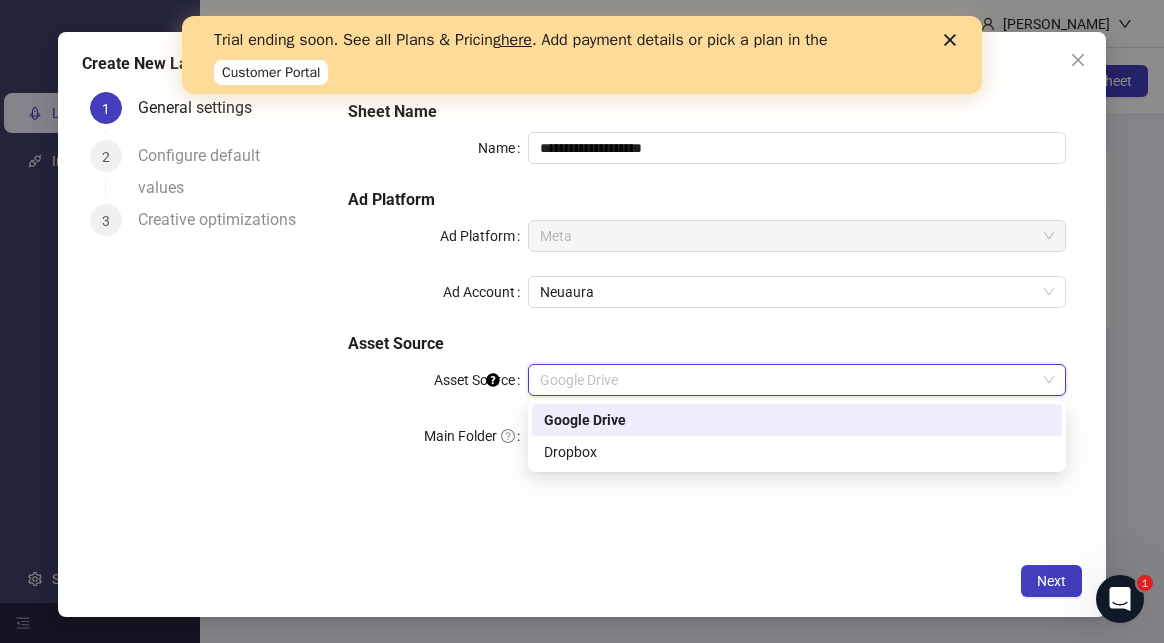 click on "Google Drive" at bounding box center [797, 380] 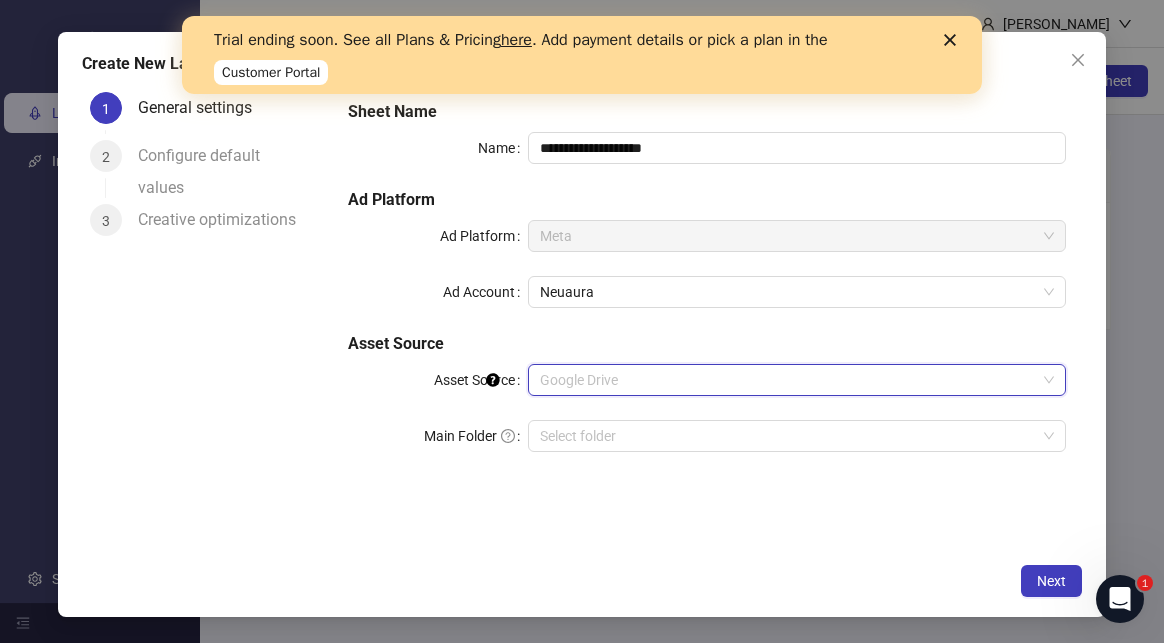 click on "Google Drive" at bounding box center (797, 380) 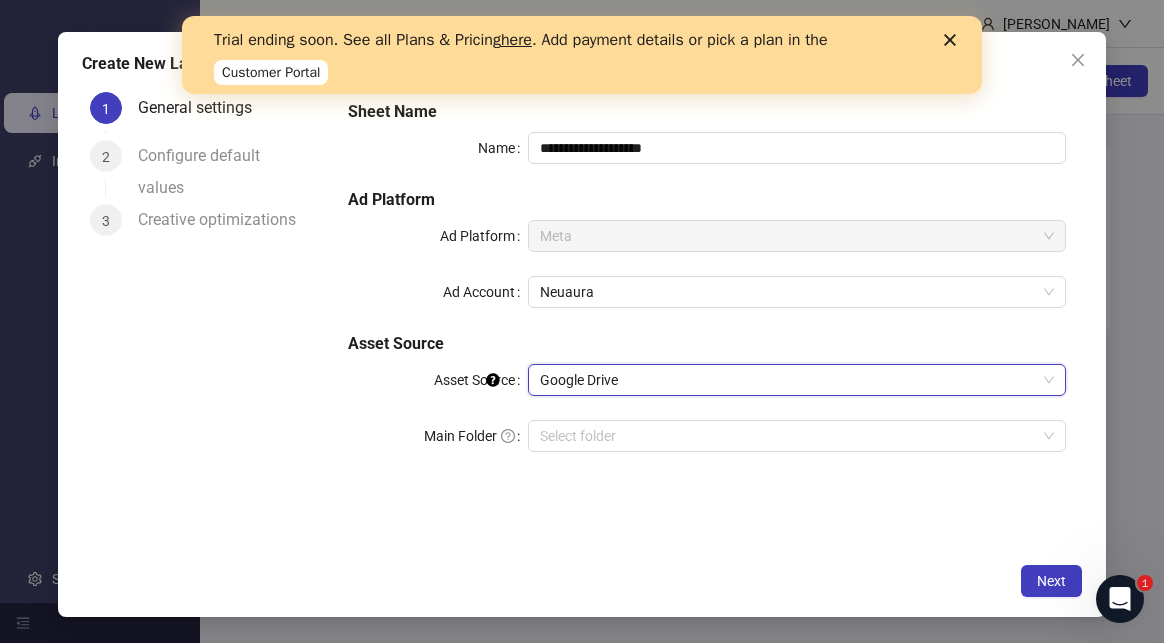 click on "Google Drive" at bounding box center (797, 380) 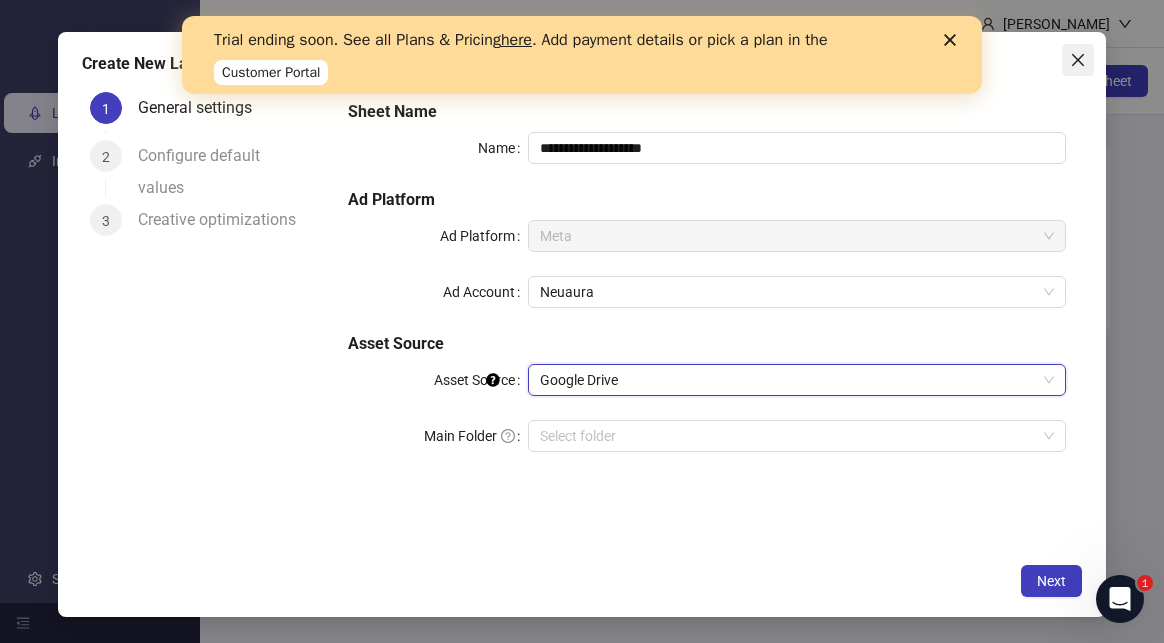 click 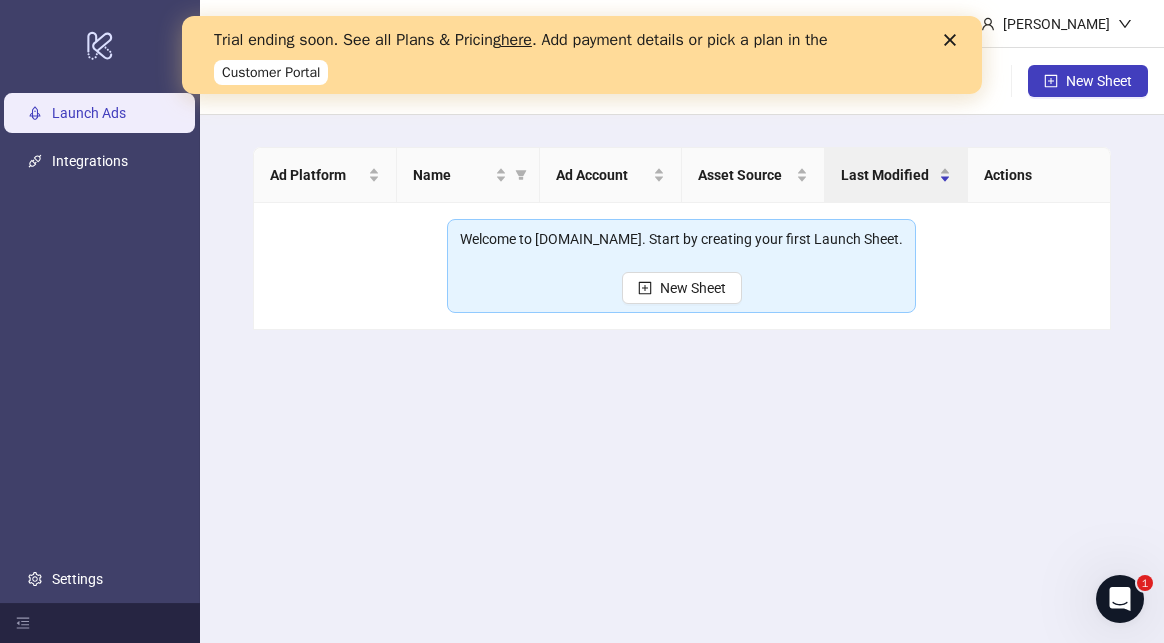 click on "here" at bounding box center [516, 40] 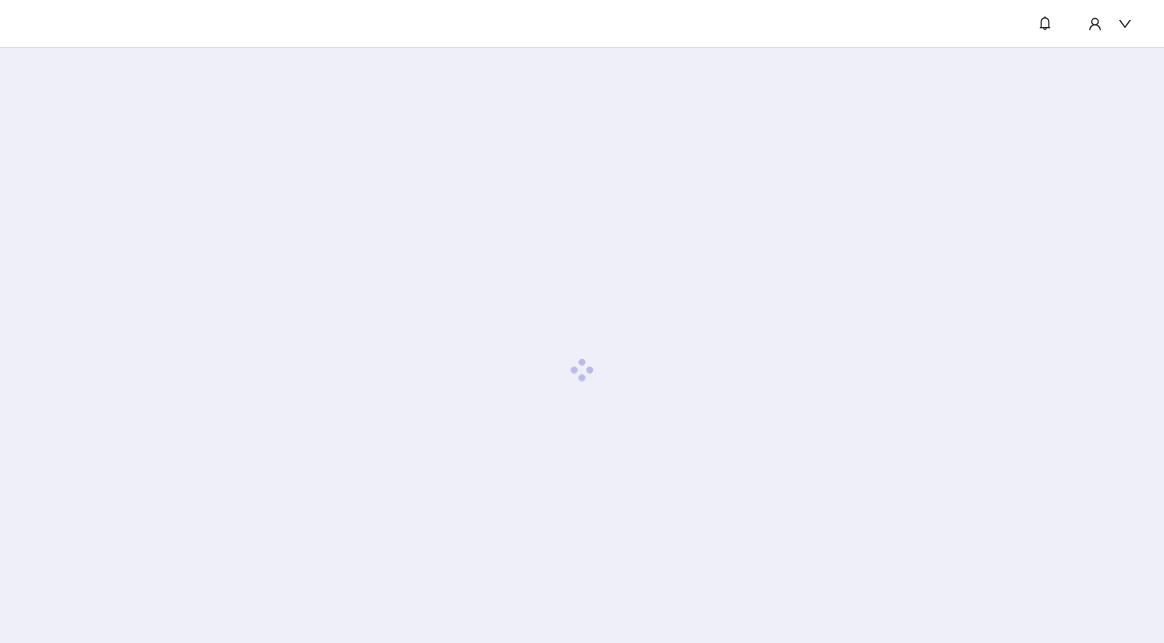 scroll, scrollTop: 0, scrollLeft: 0, axis: both 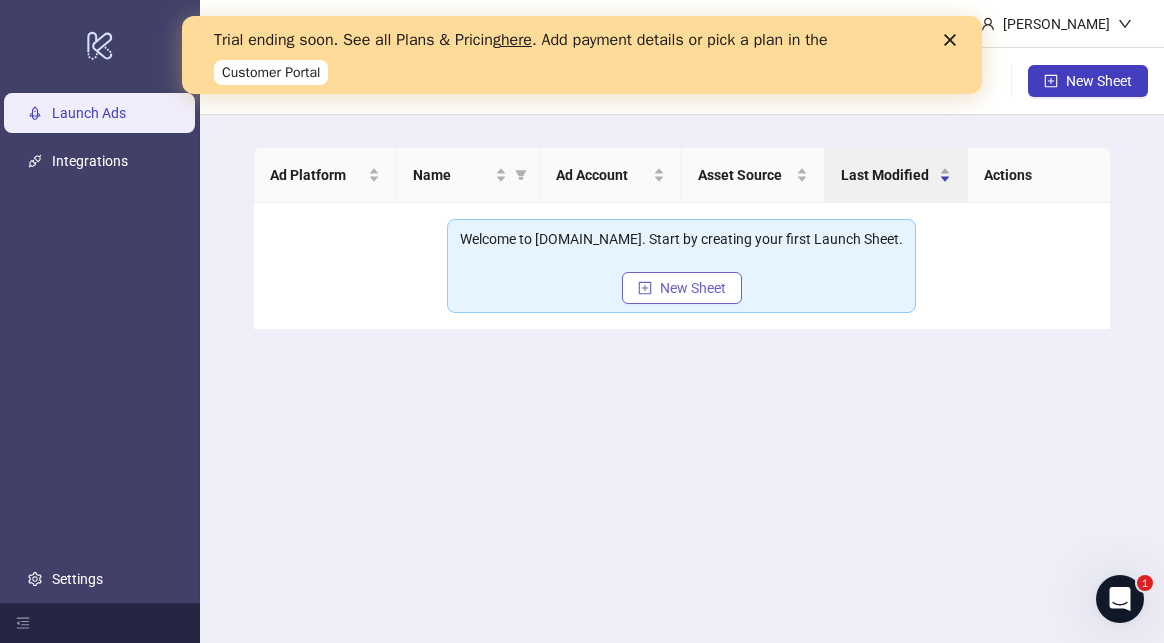 click on "New Sheet" at bounding box center [693, 288] 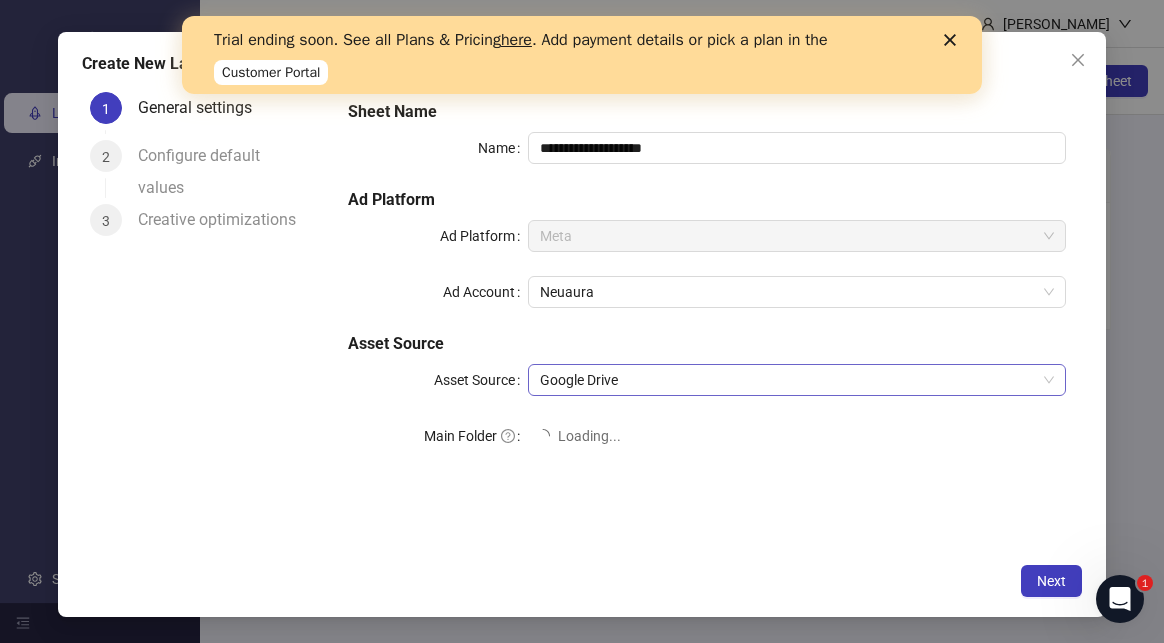 click on "Google Drive" at bounding box center (797, 380) 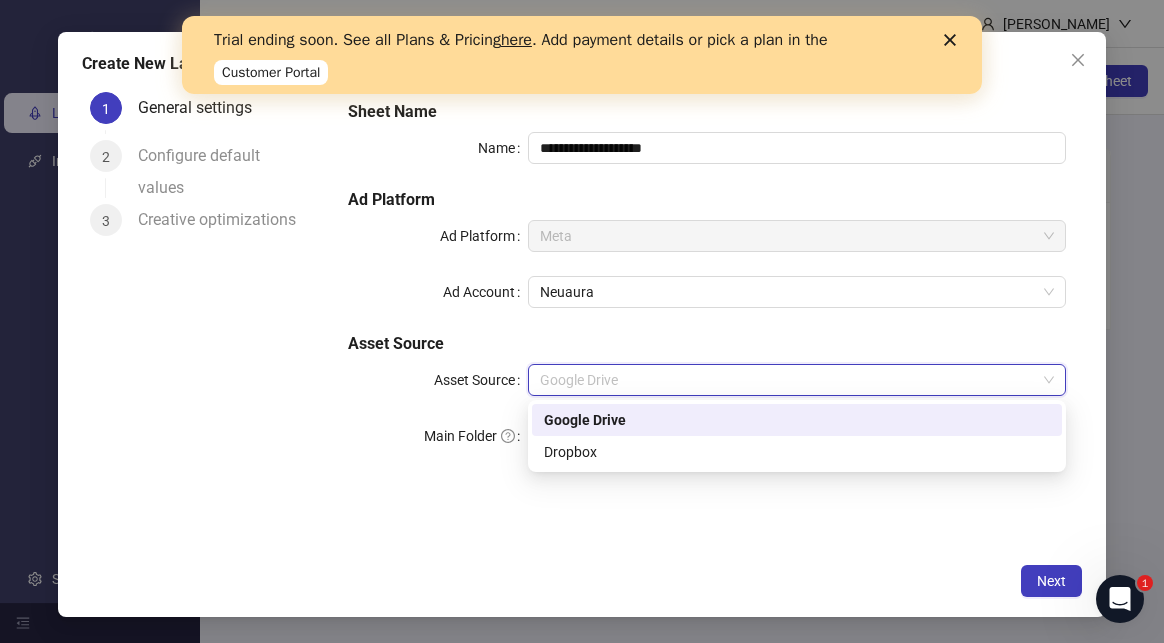 click on "Google Drive" at bounding box center (797, 380) 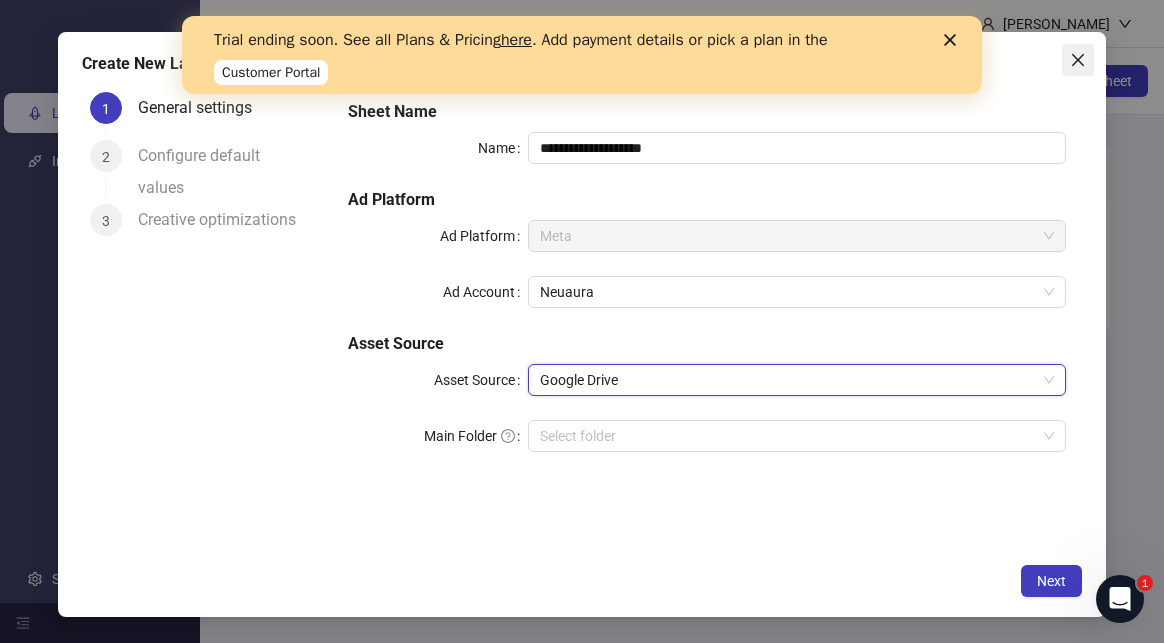 click at bounding box center [1078, 60] 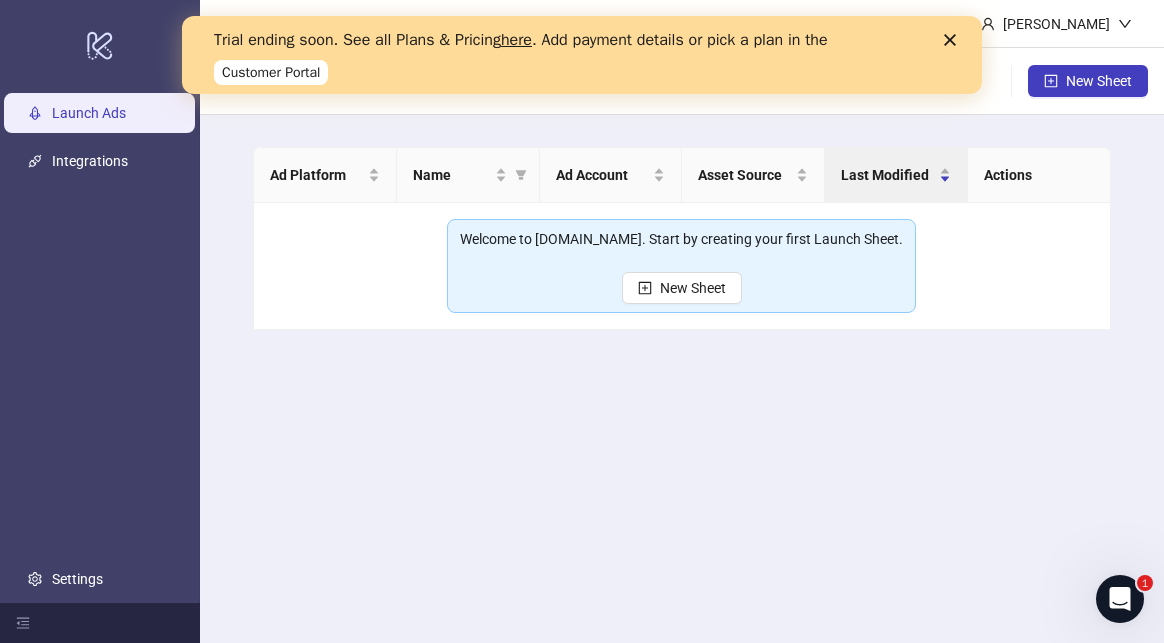 click 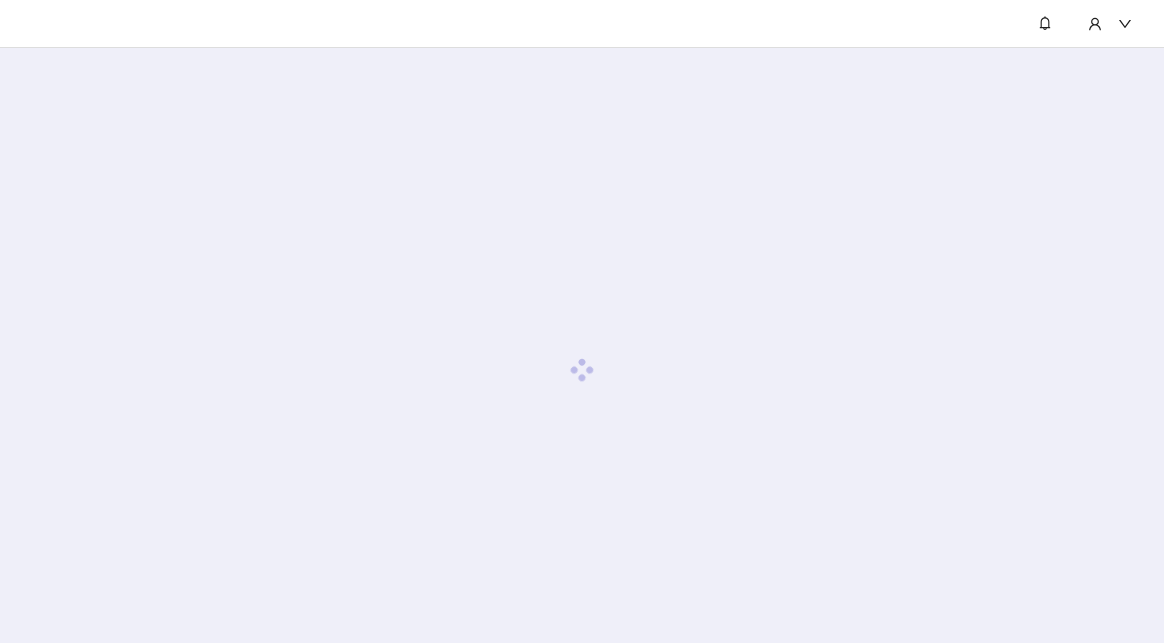 scroll, scrollTop: 0, scrollLeft: 0, axis: both 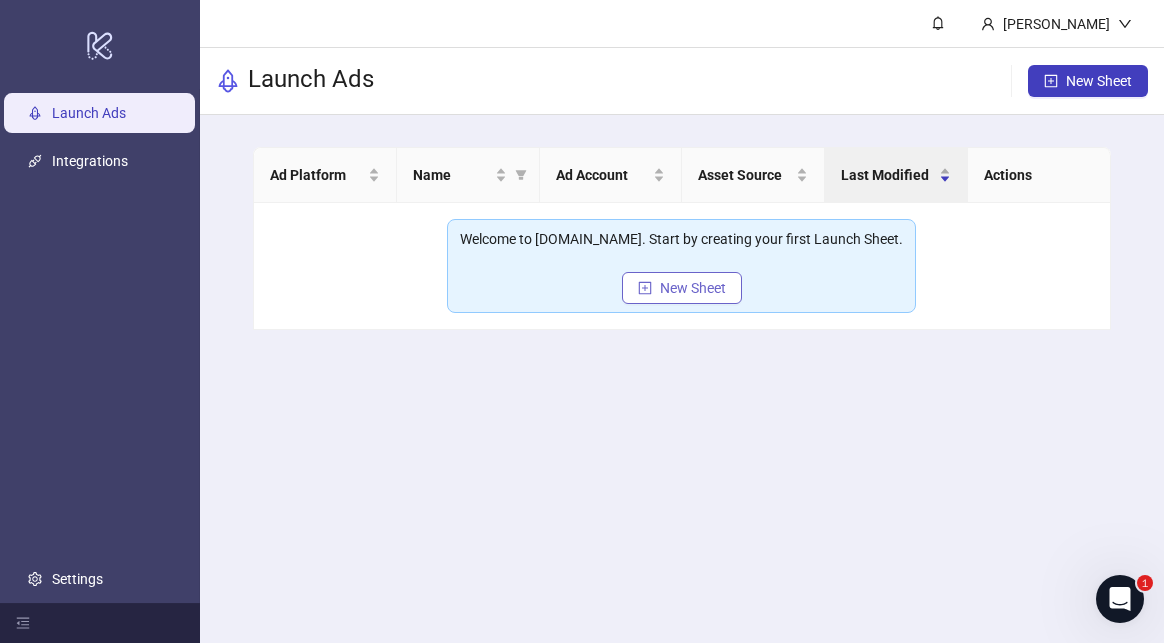 click on "New Sheet" at bounding box center (693, 288) 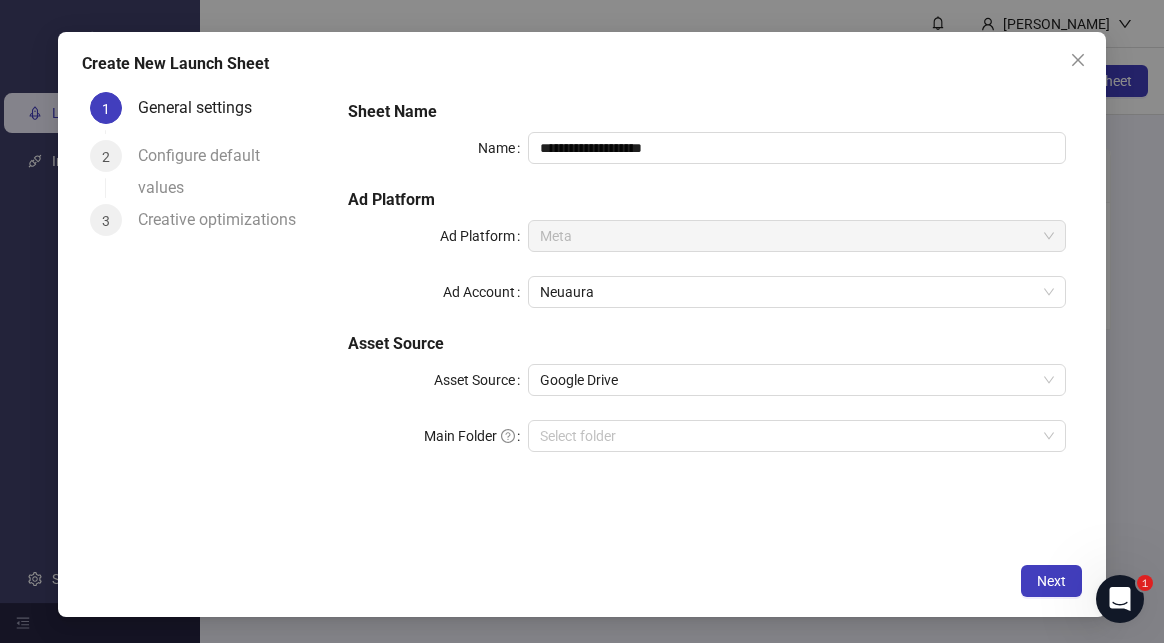 click on "Asset Source" at bounding box center [707, 344] 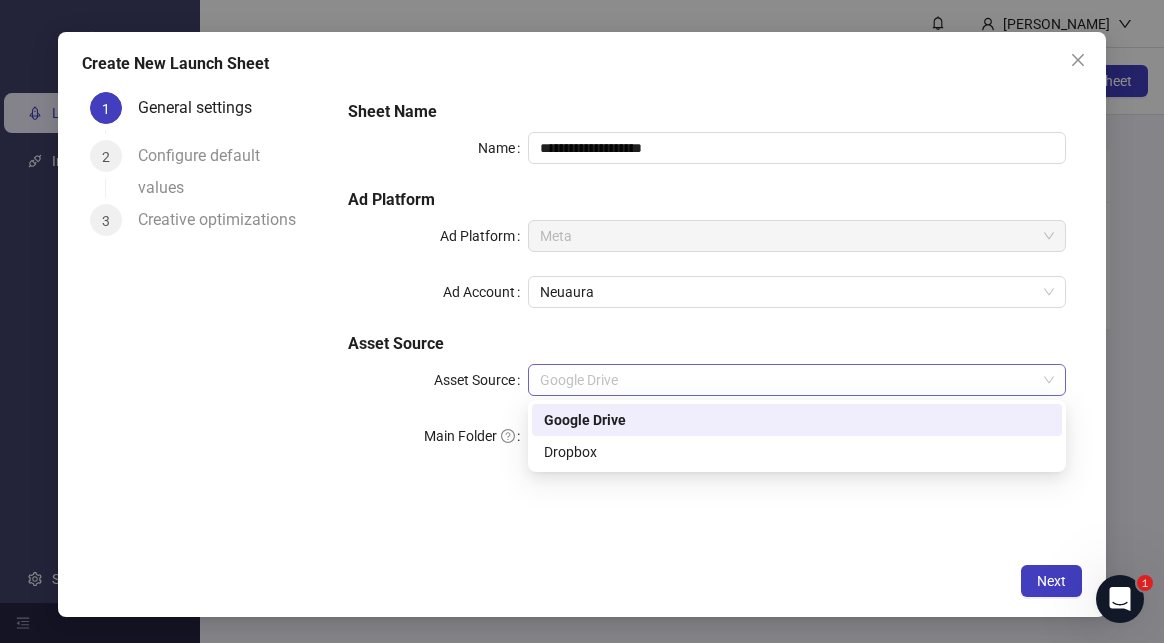 click on "Google Drive" at bounding box center (797, 380) 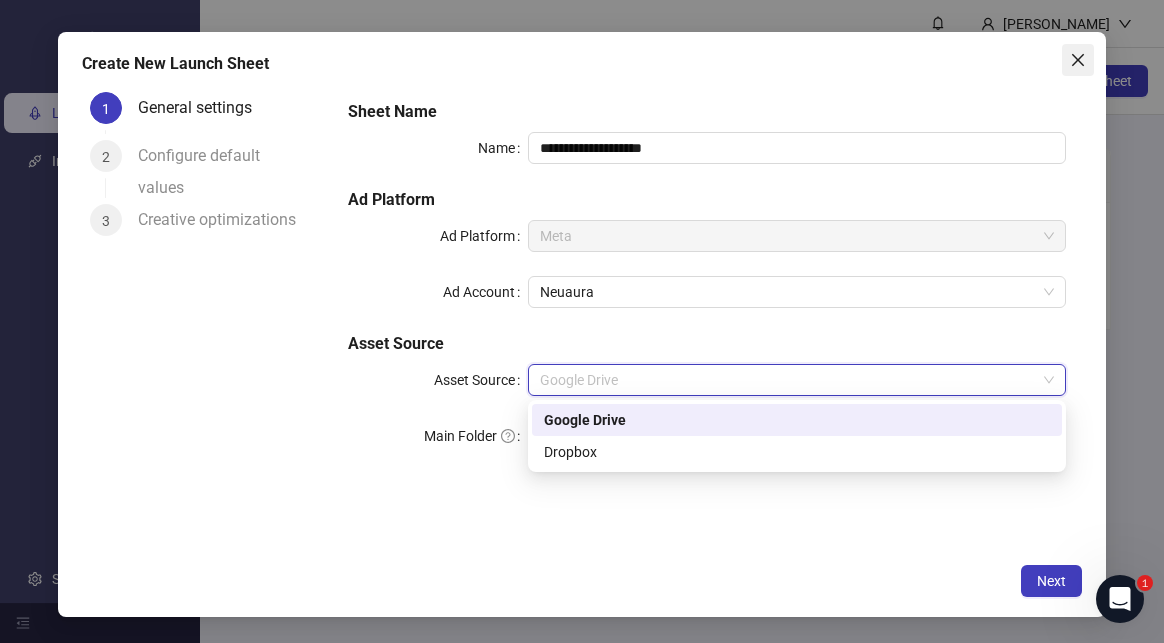 click at bounding box center (1078, 60) 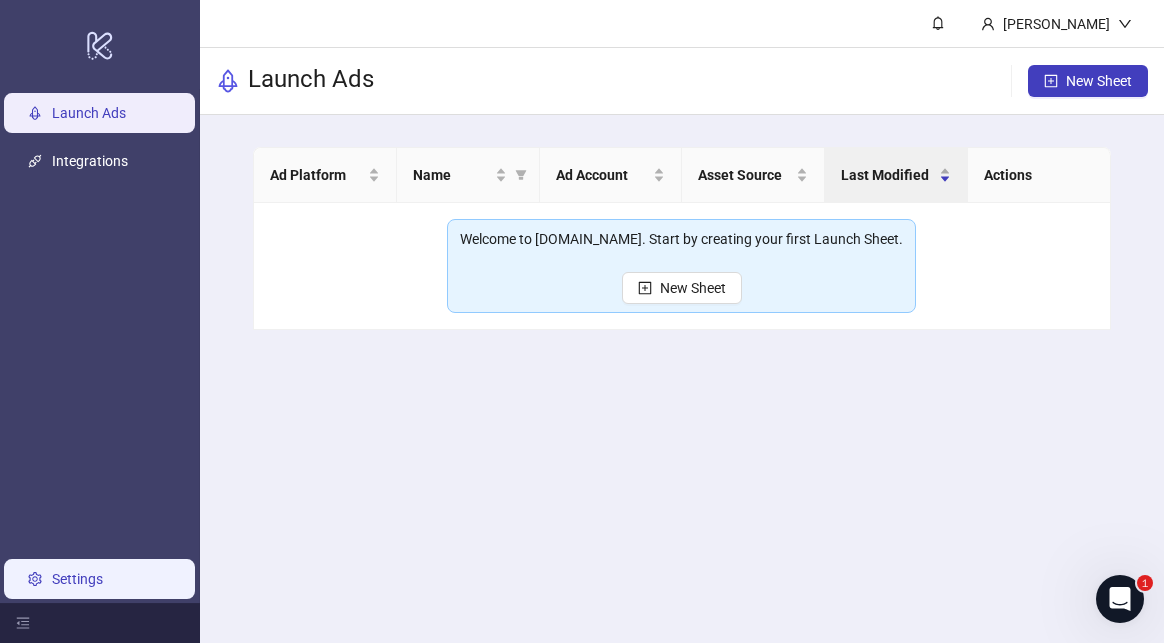 click on "Settings" at bounding box center (77, 579) 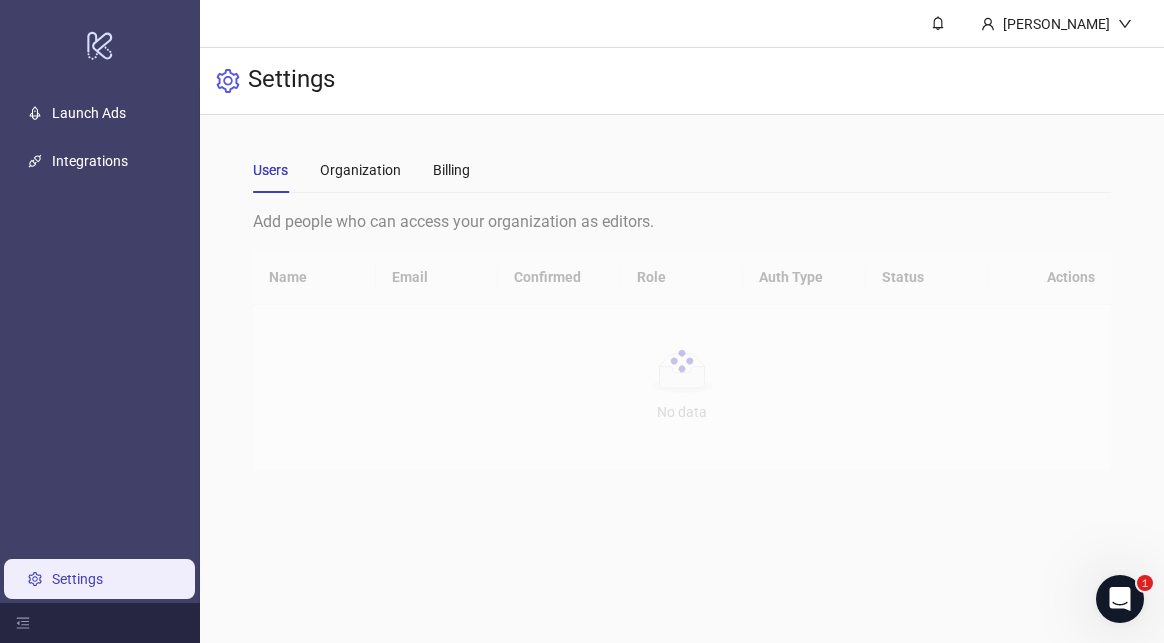 click on "Launch Ads Integrations Settings" at bounding box center (100, 346) 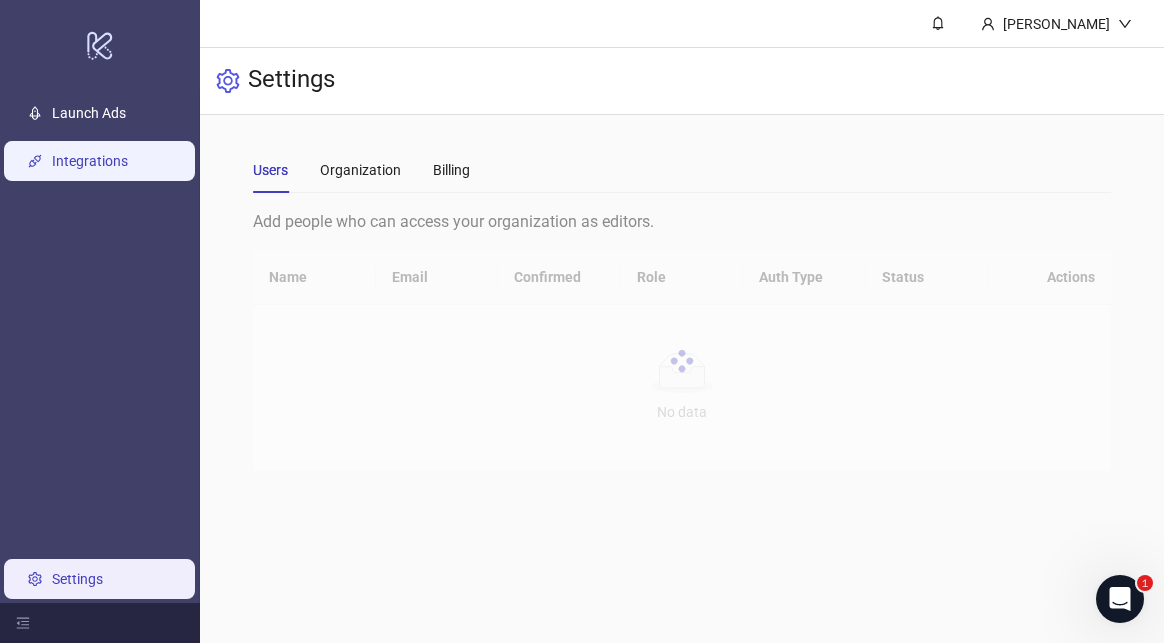 click on "Integrations" at bounding box center (90, 162) 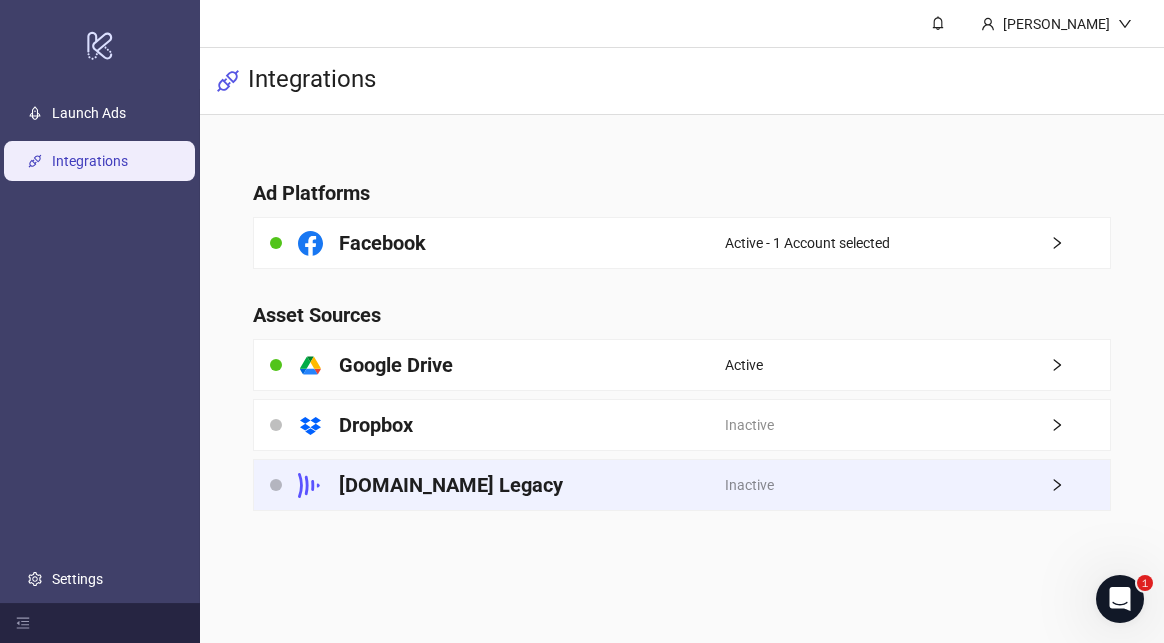 click on "[DOMAIN_NAME] Legacy" at bounding box center (489, 485) 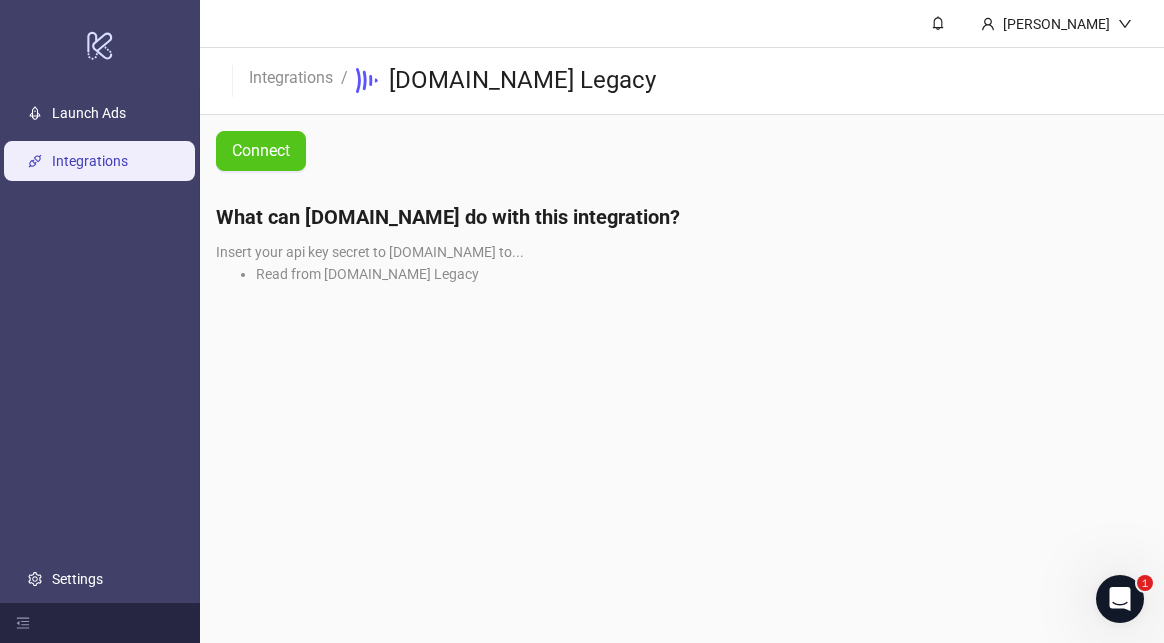 click on "Connect" at bounding box center [341, 151] 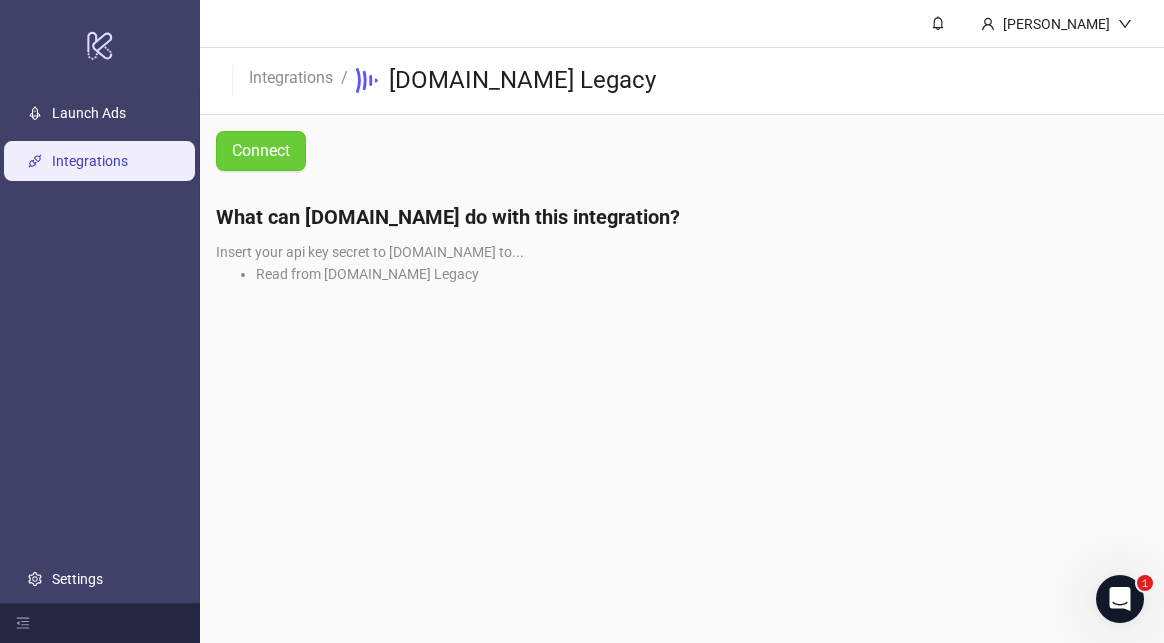 click on "Connect" at bounding box center (261, 151) 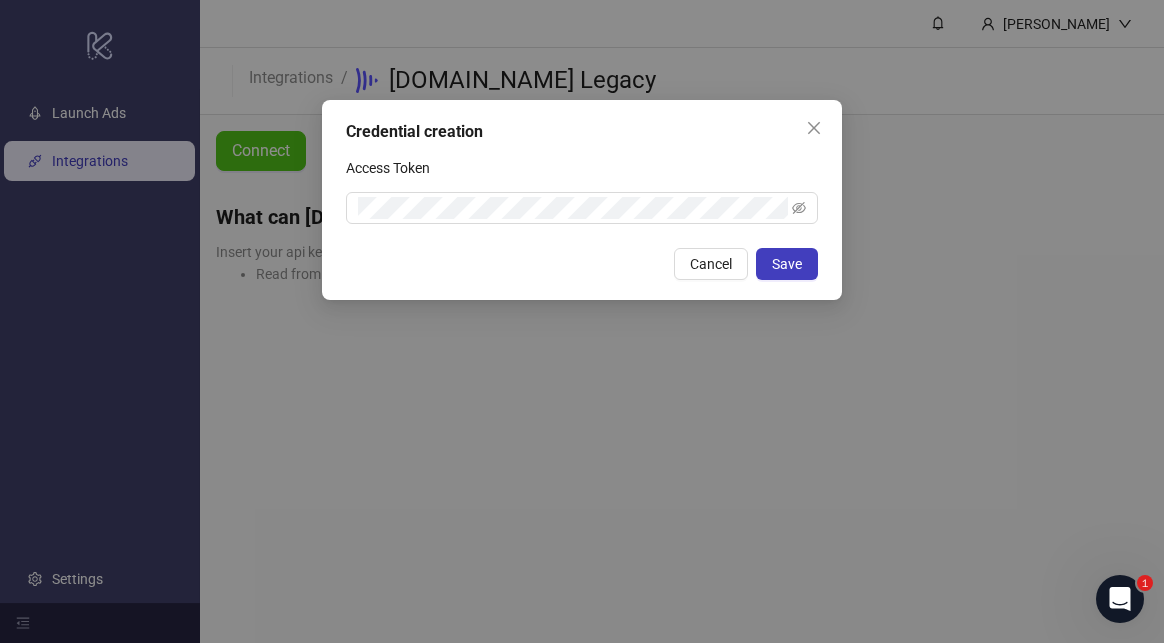 click on "Credential creation Access Token Cancel Save" at bounding box center [582, 200] 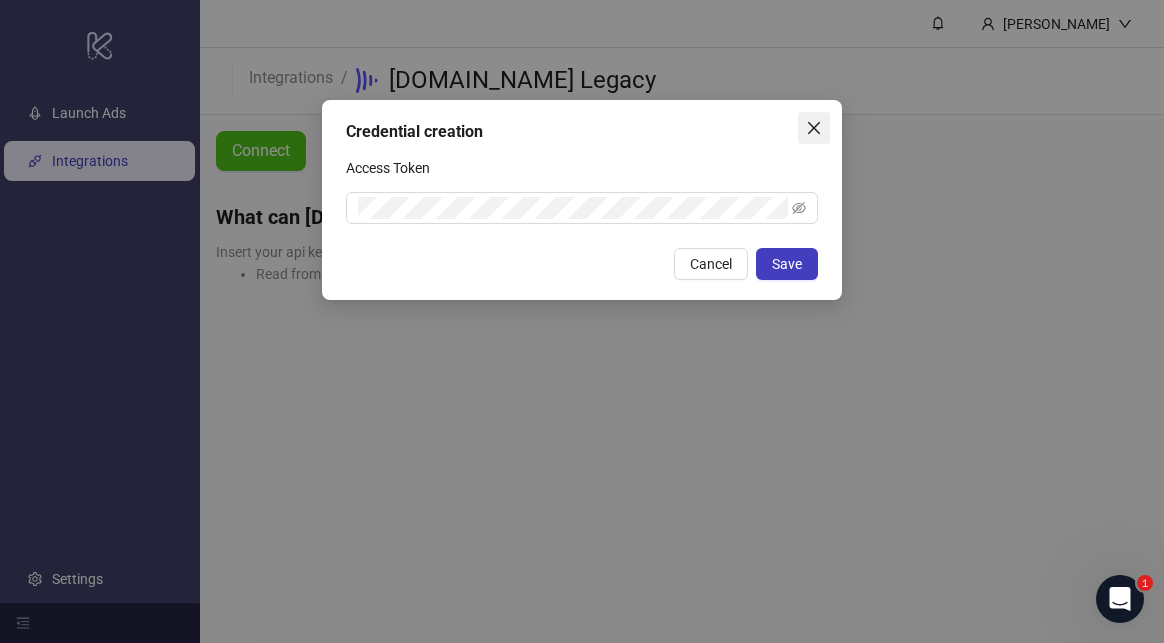 click at bounding box center (814, 128) 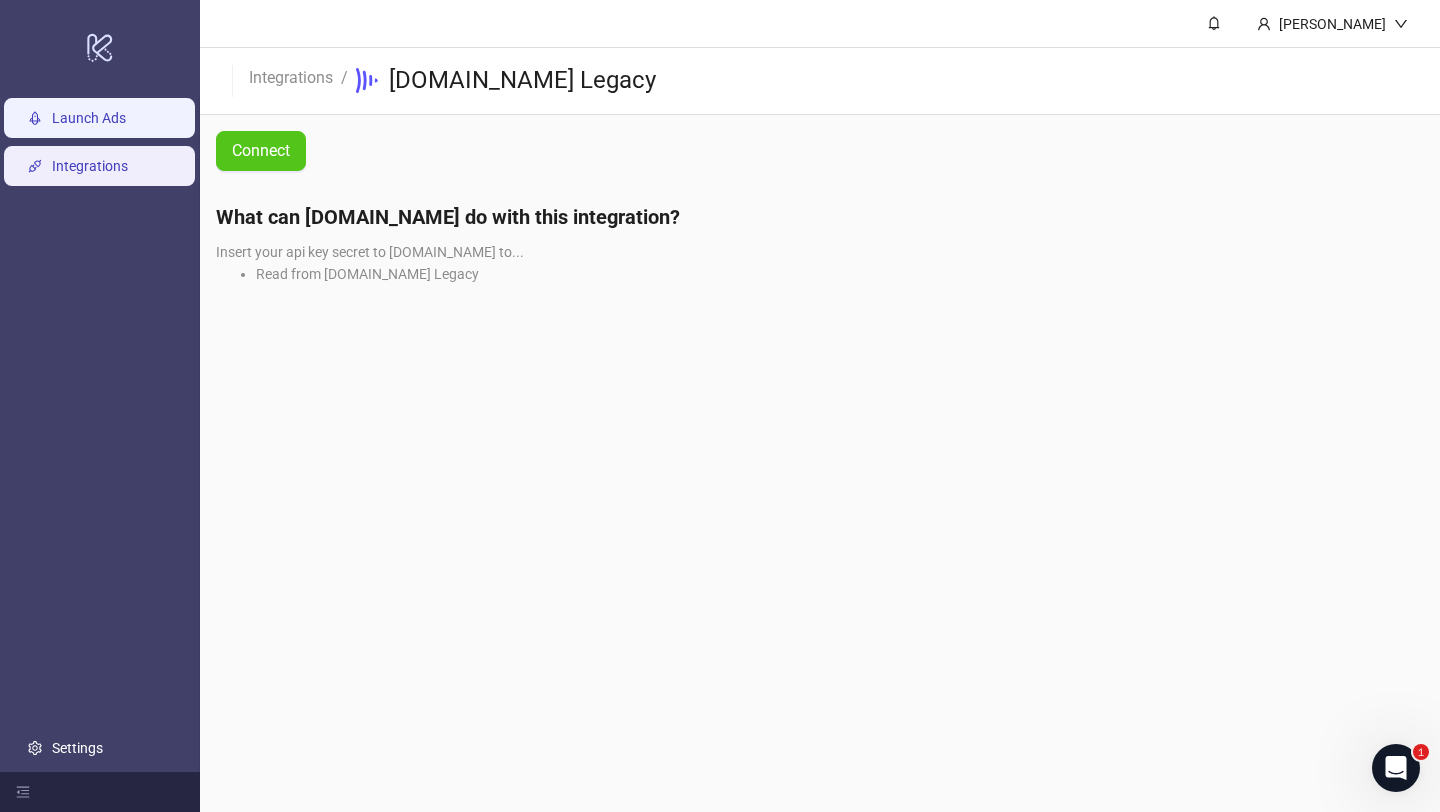 click on "Launch Ads" at bounding box center (89, 118) 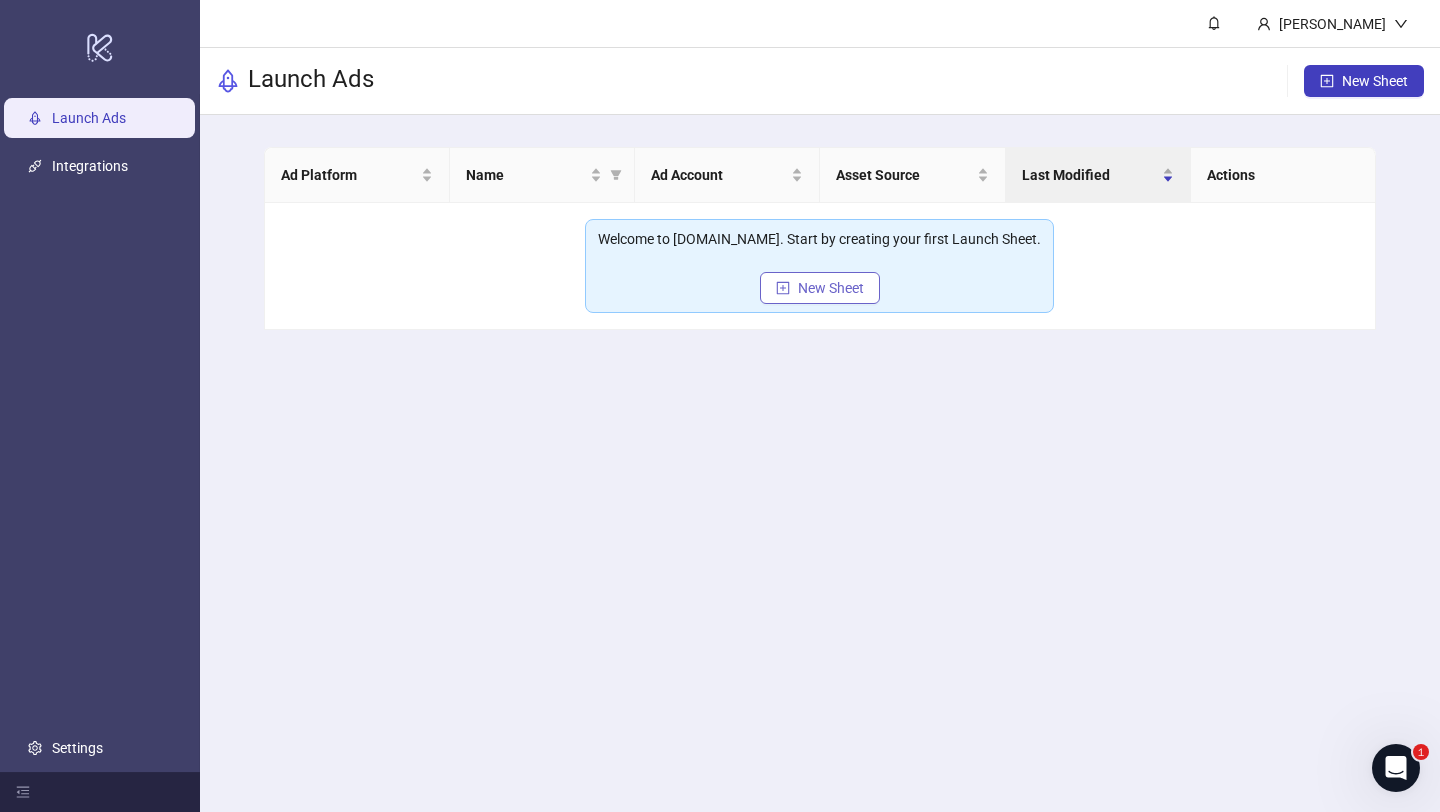 click on "New Sheet" at bounding box center [831, 288] 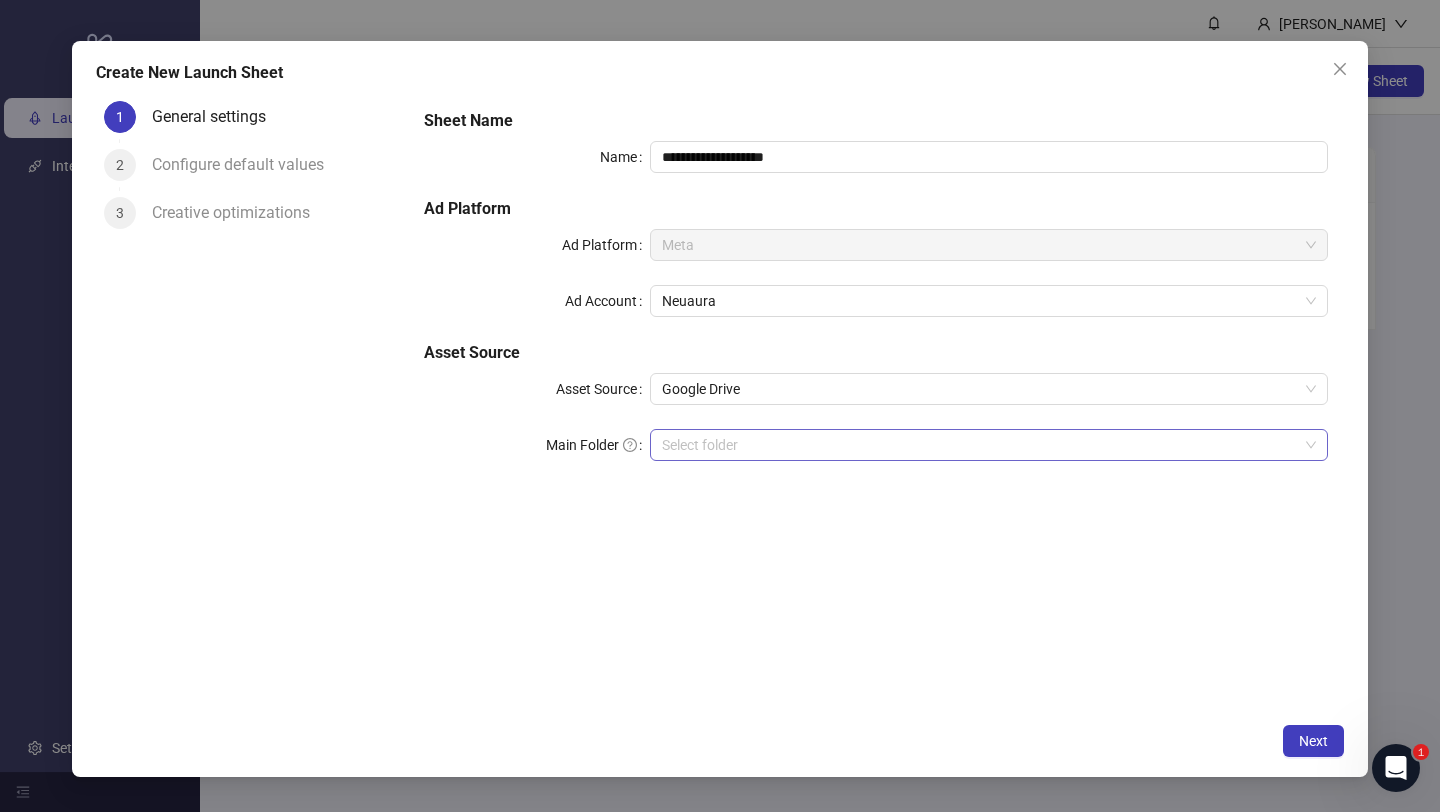 click on "Main Folder" at bounding box center [980, 445] 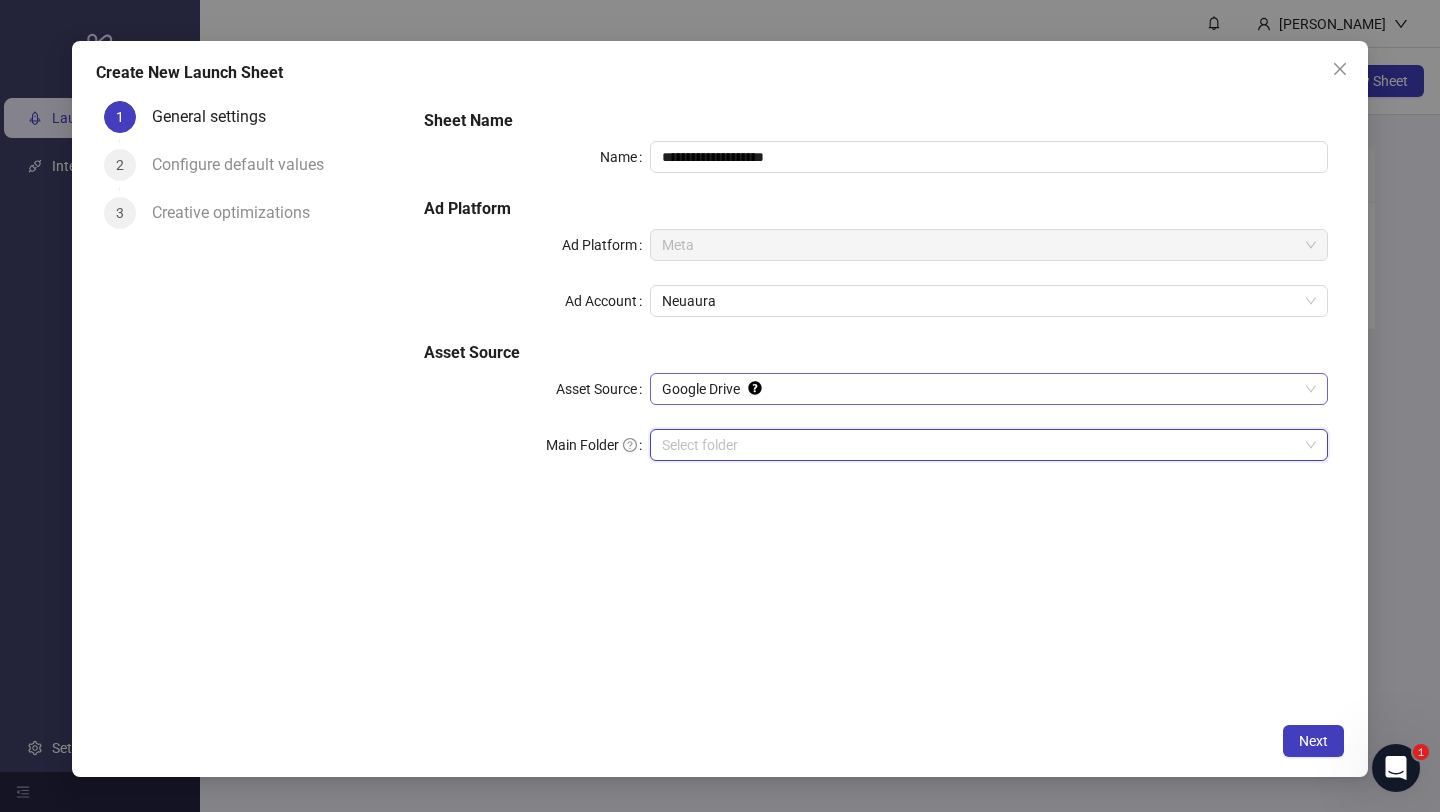 click on "Google Drive" at bounding box center (989, 389) 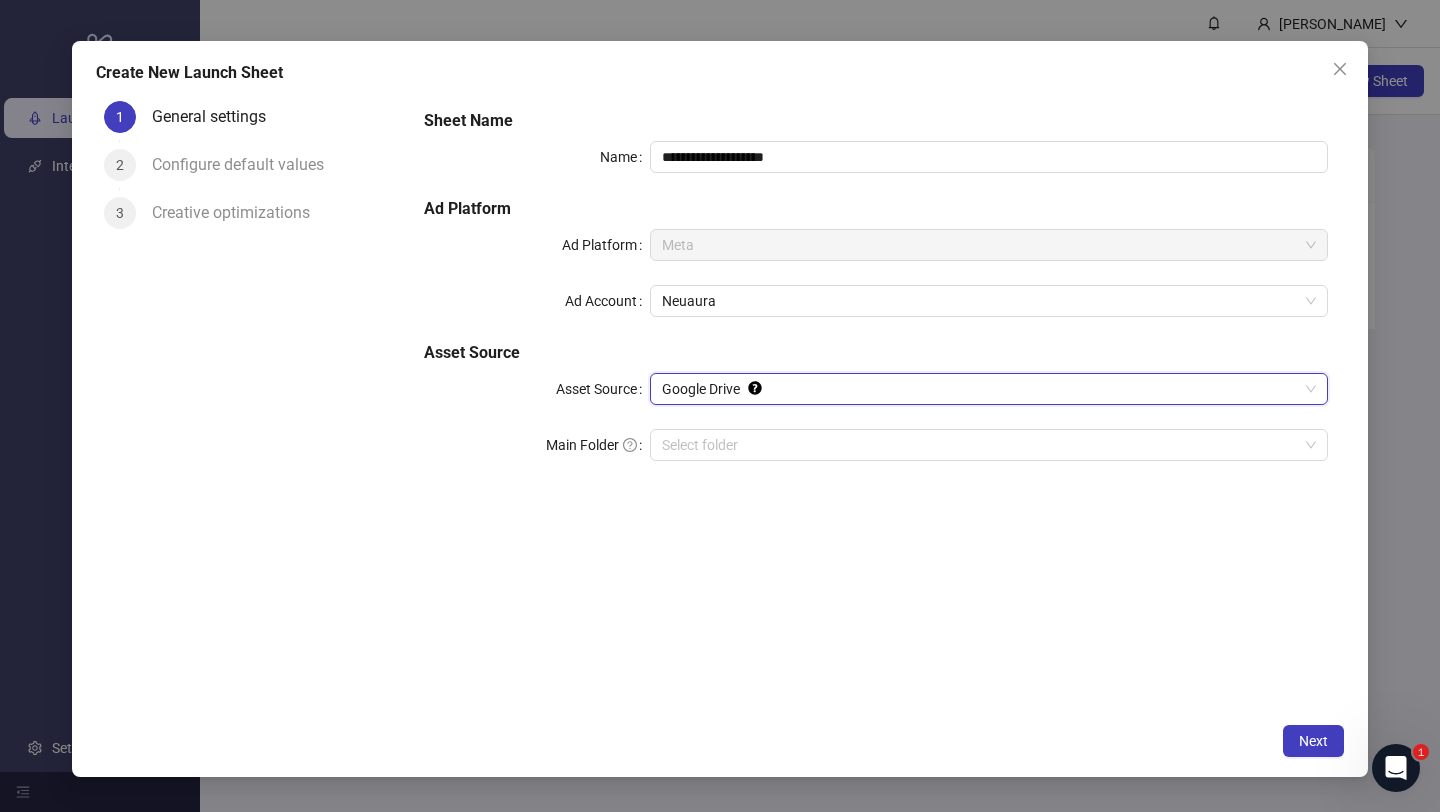 click on "Google Drive" at bounding box center (989, 389) 